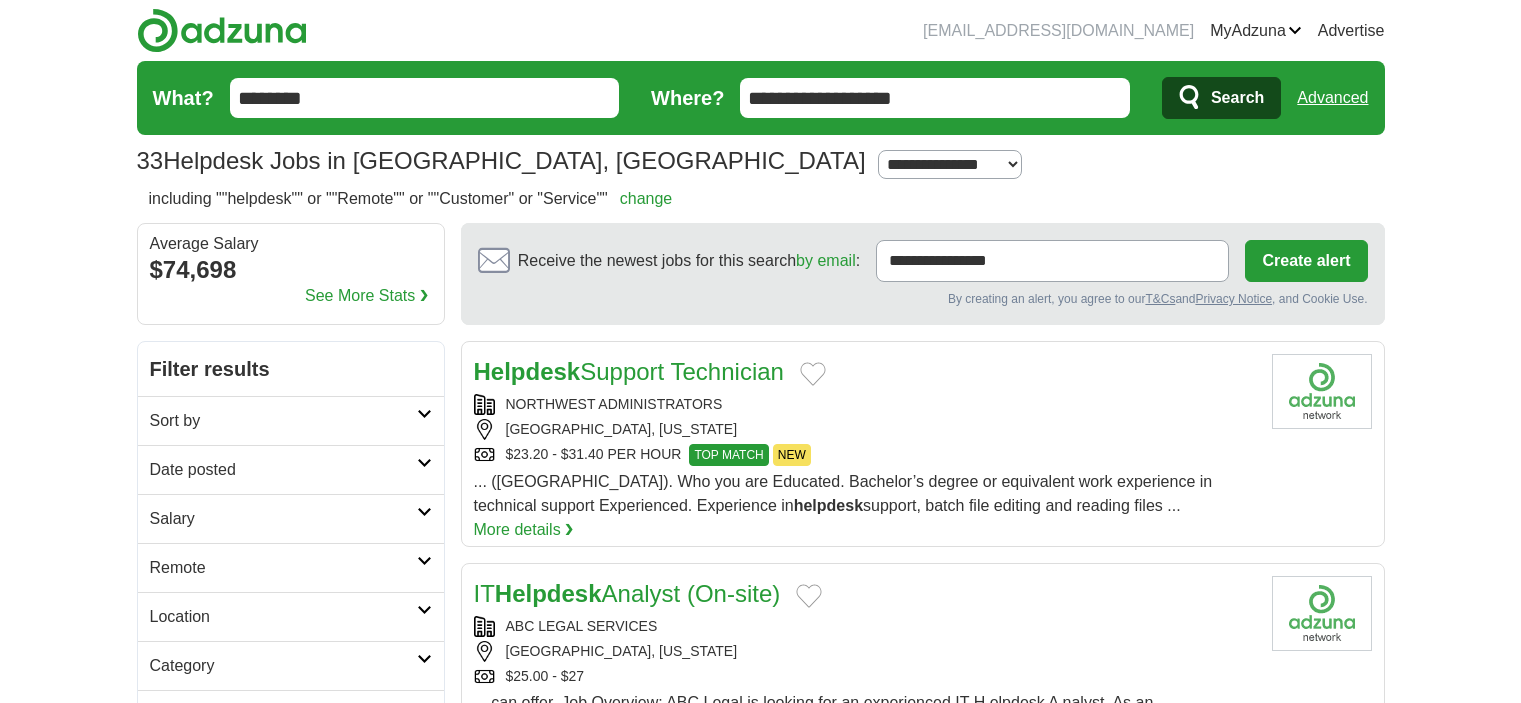 scroll, scrollTop: 0, scrollLeft: 0, axis: both 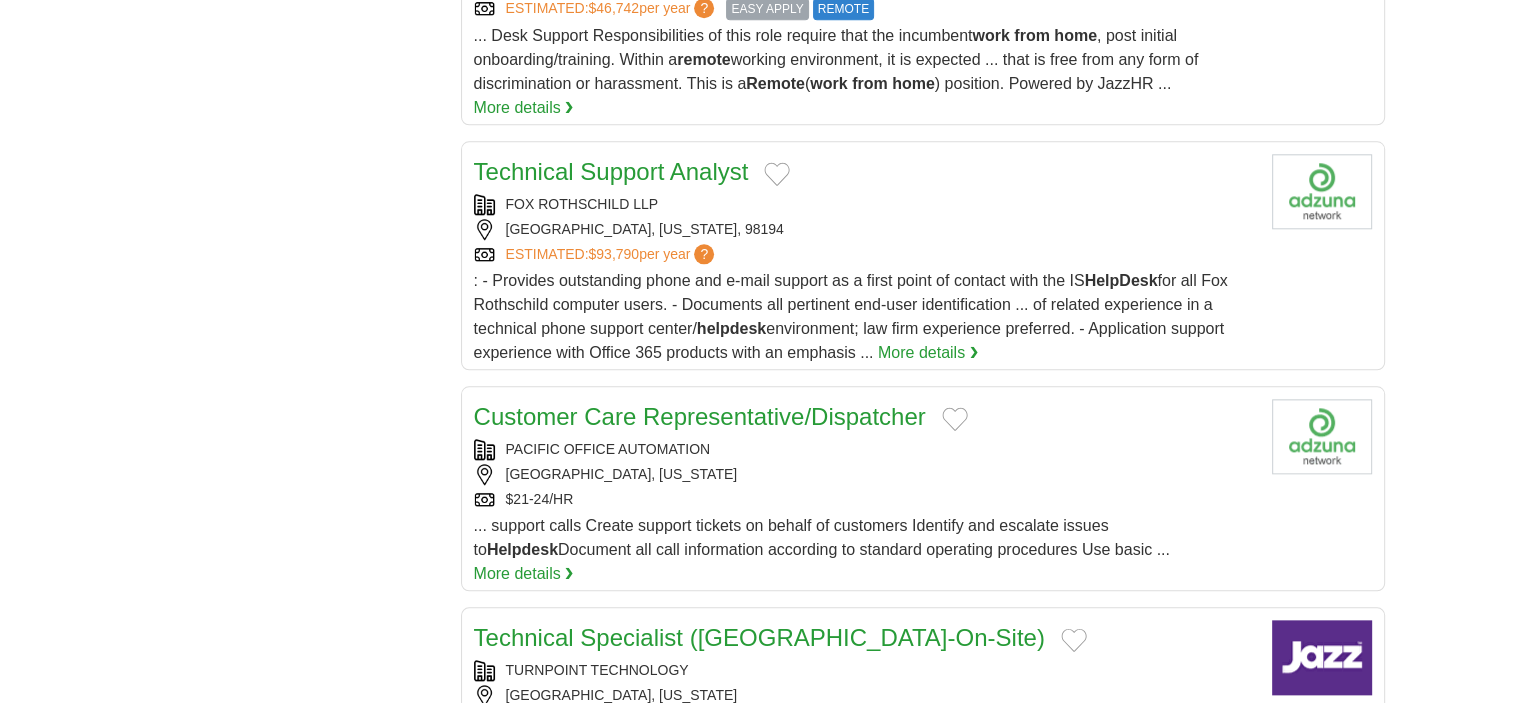 click on "Technical Support Analyst" at bounding box center (611, 171) 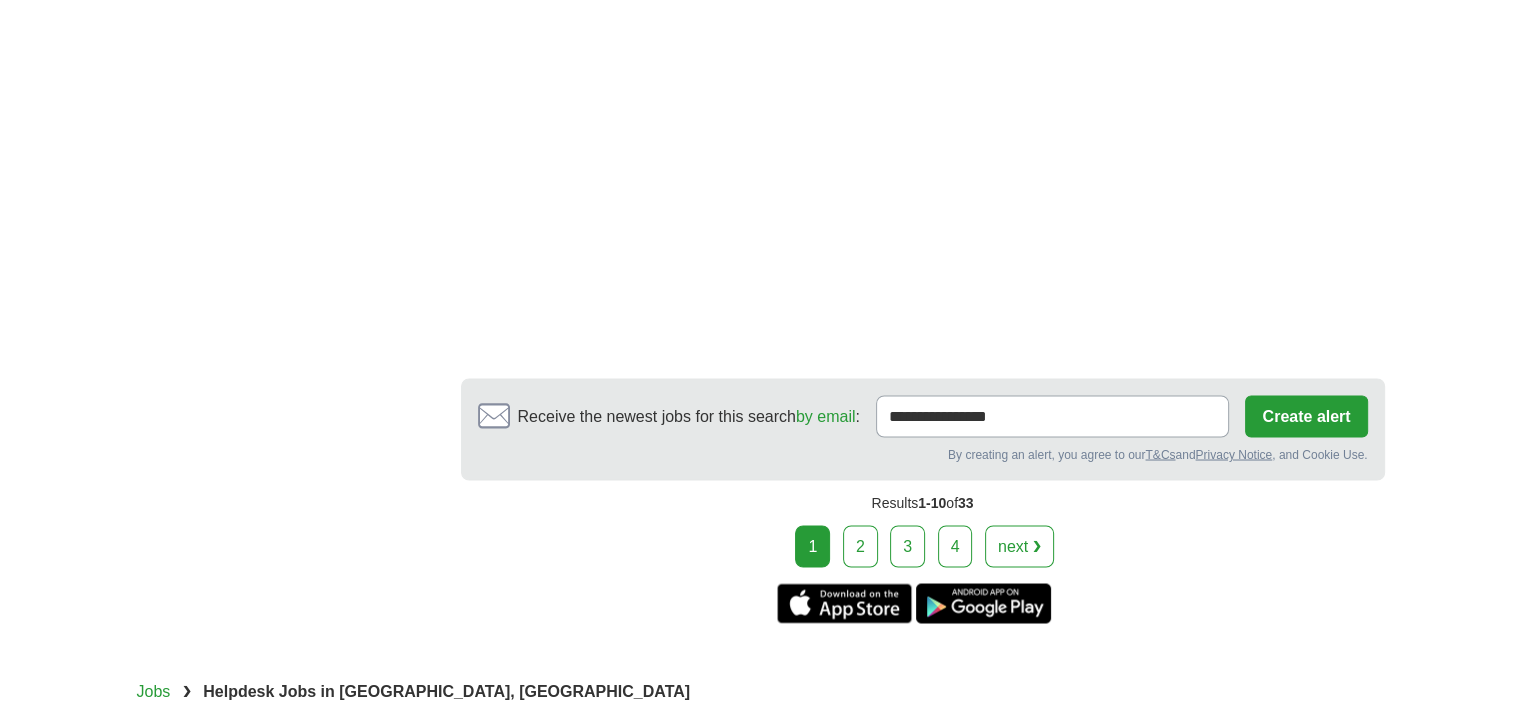 scroll, scrollTop: 3417, scrollLeft: 0, axis: vertical 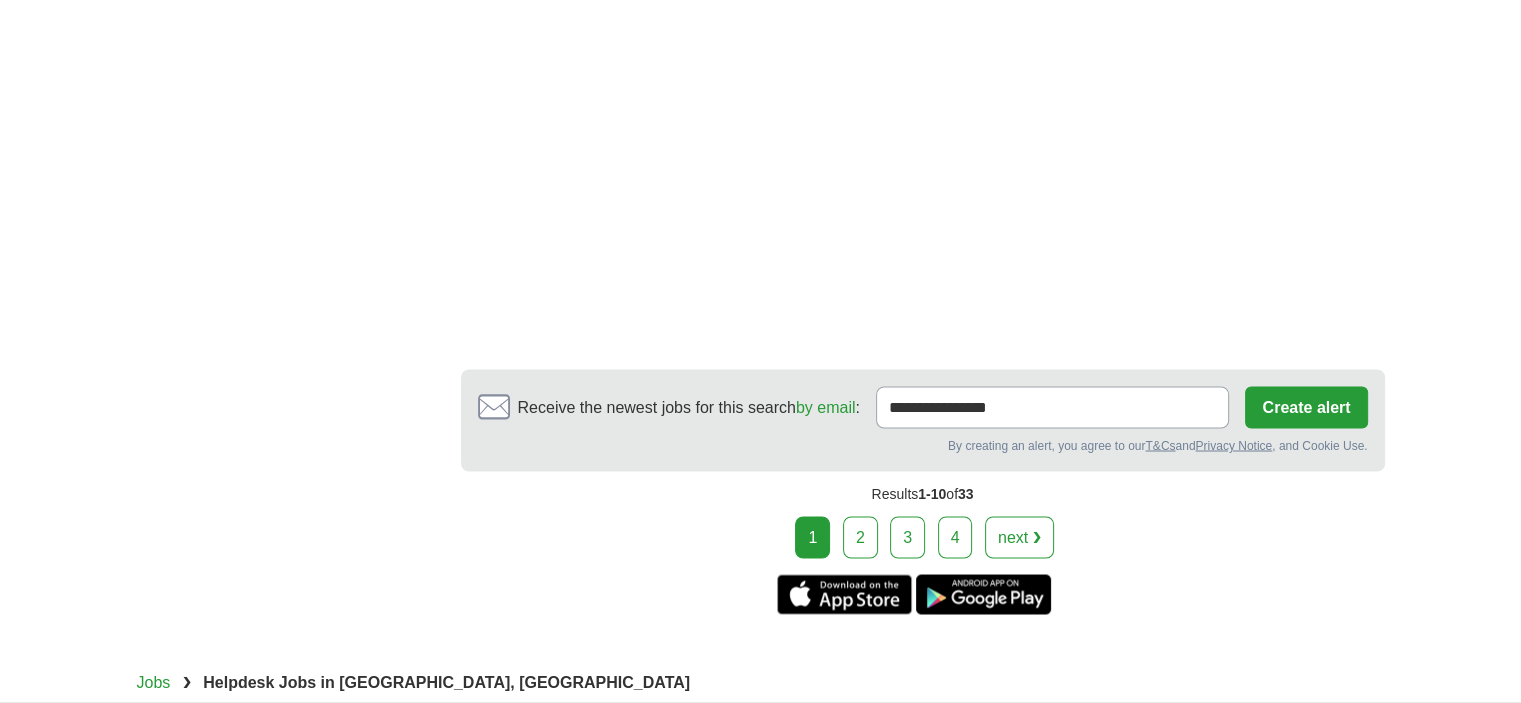 click on "2" at bounding box center [860, 537] 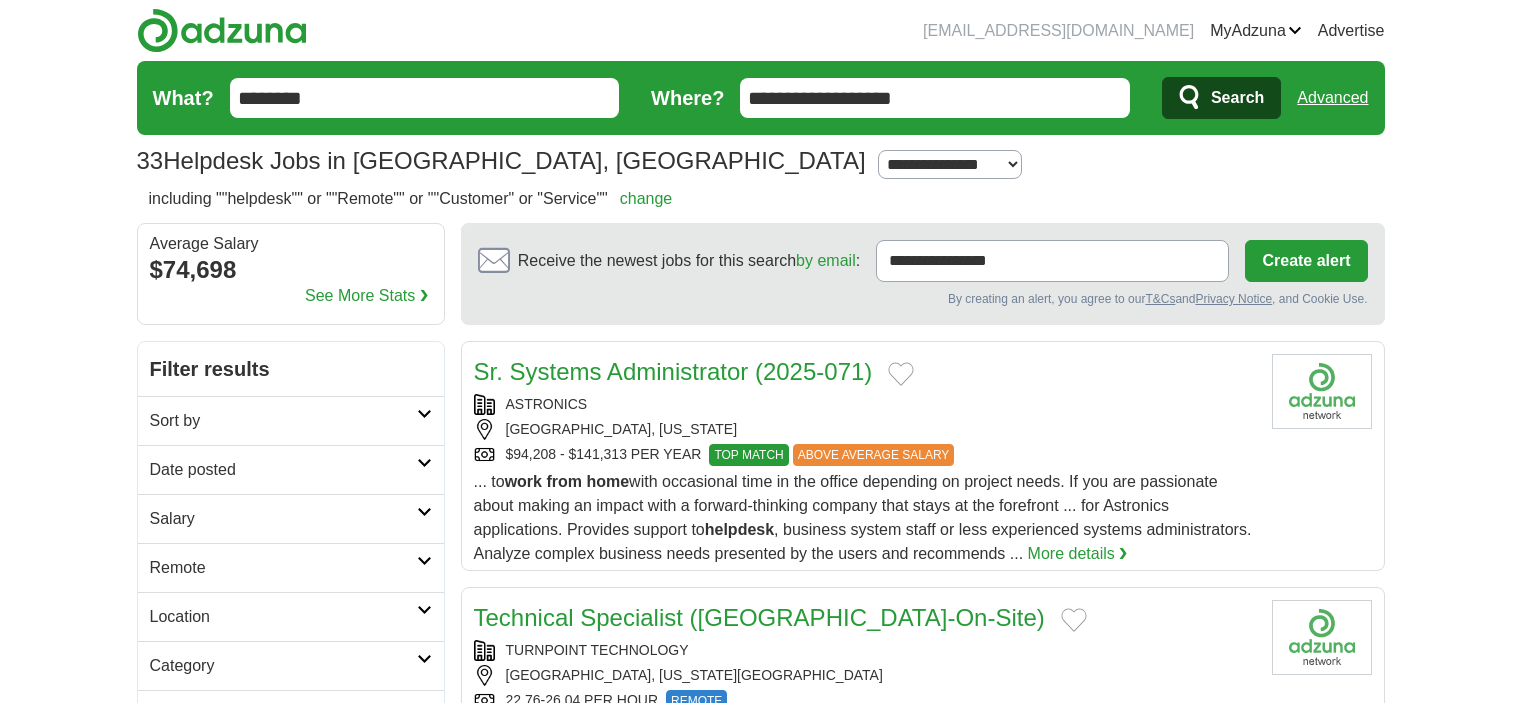 scroll, scrollTop: 0, scrollLeft: 0, axis: both 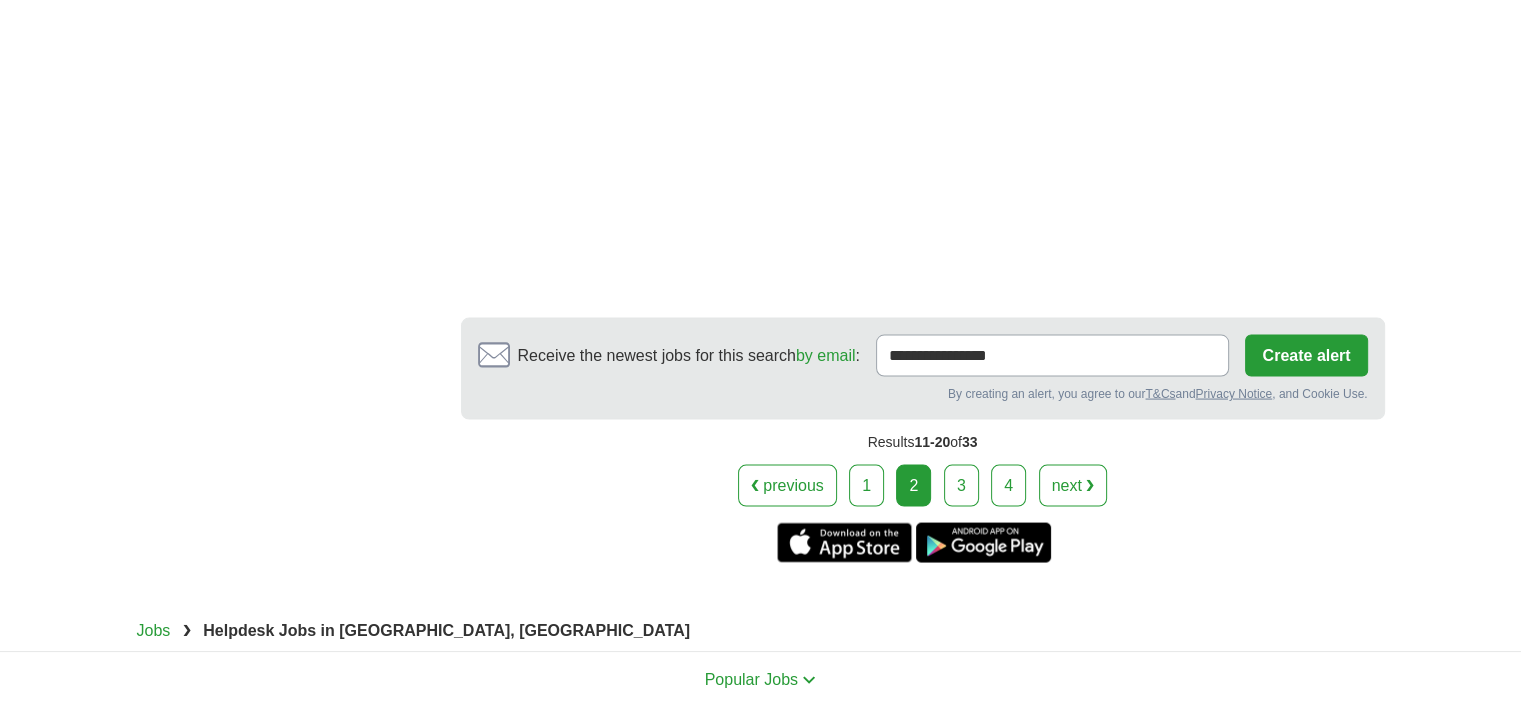 click on "3" at bounding box center (961, 486) 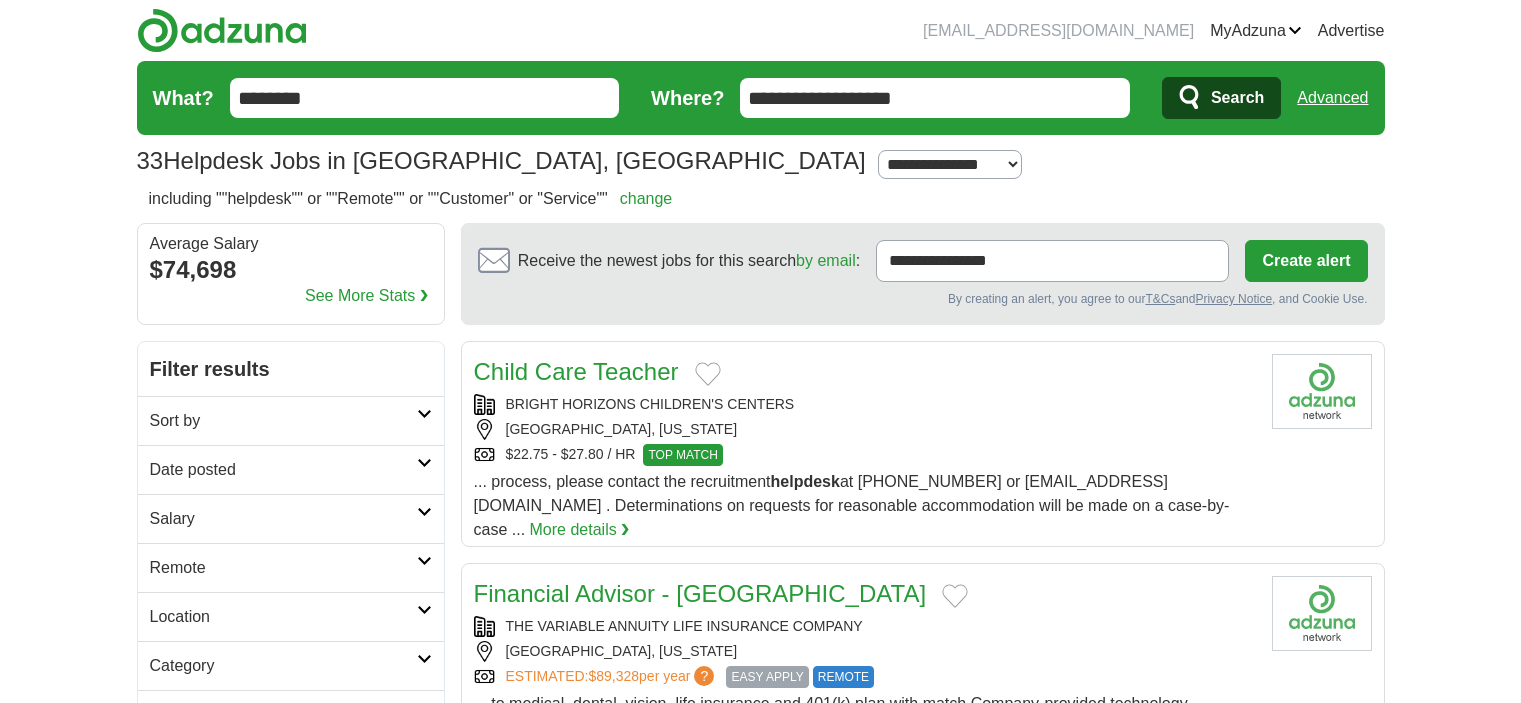 scroll, scrollTop: 0, scrollLeft: 0, axis: both 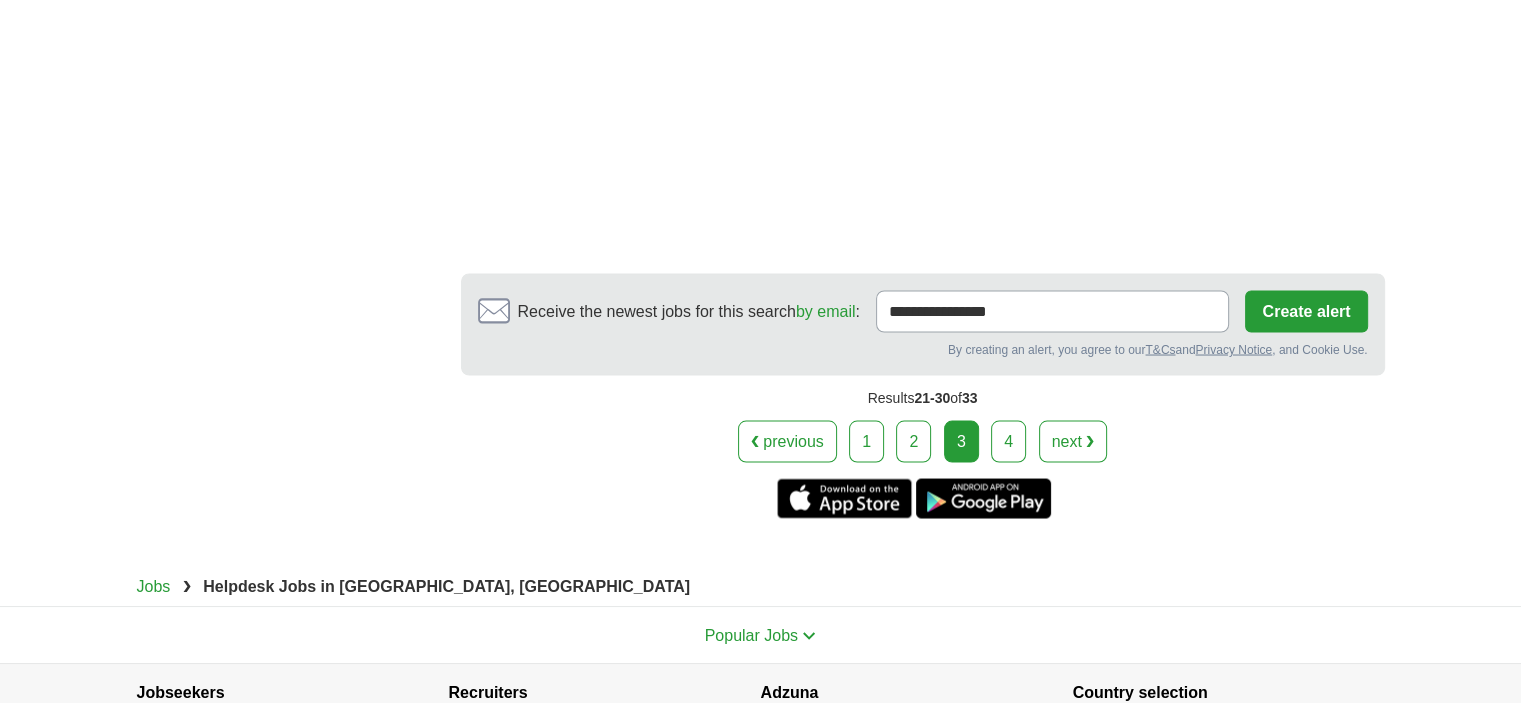 drag, startPoint x: 1529, startPoint y: 127, endPoint x: 1535, endPoint y: 742, distance: 615.0293 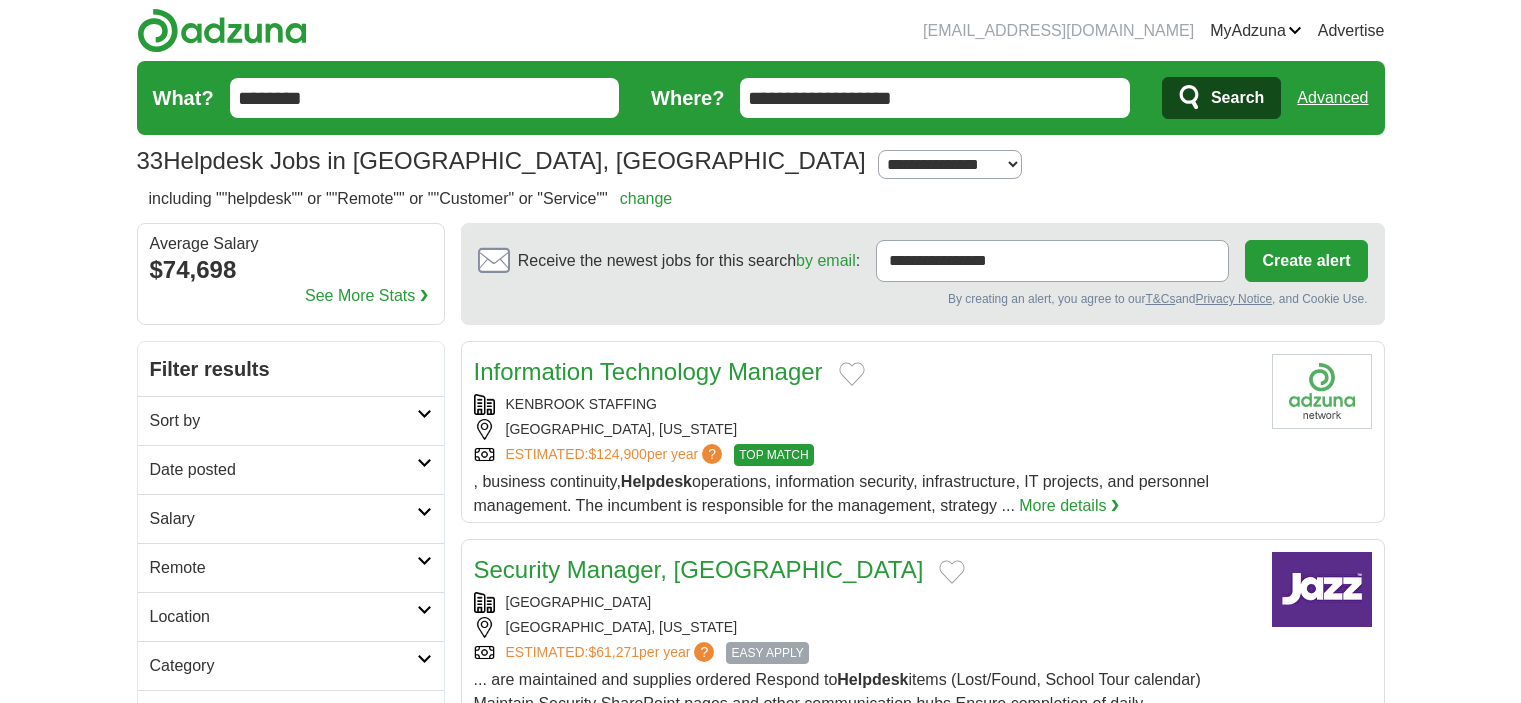 scroll, scrollTop: 0, scrollLeft: 0, axis: both 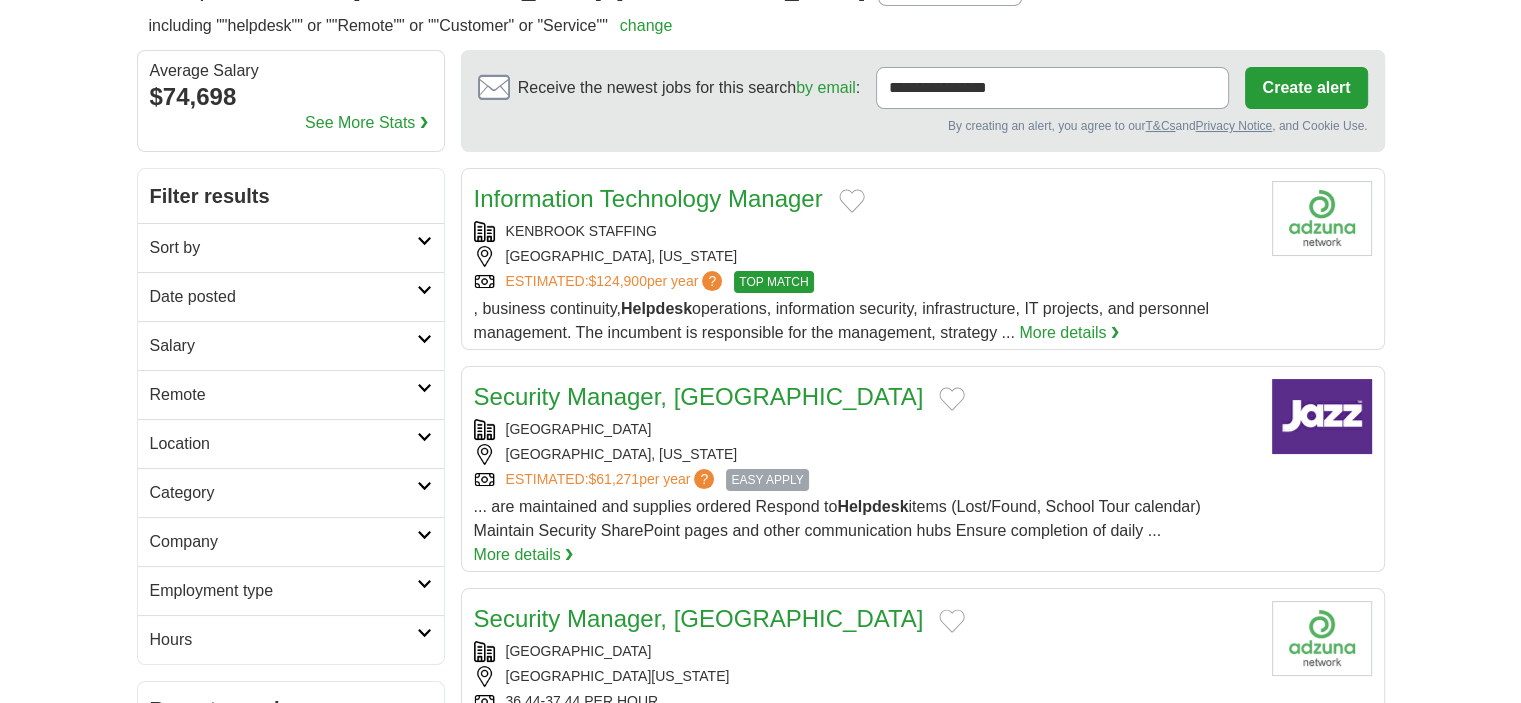 click on "Information Technology Manager" at bounding box center [648, 198] 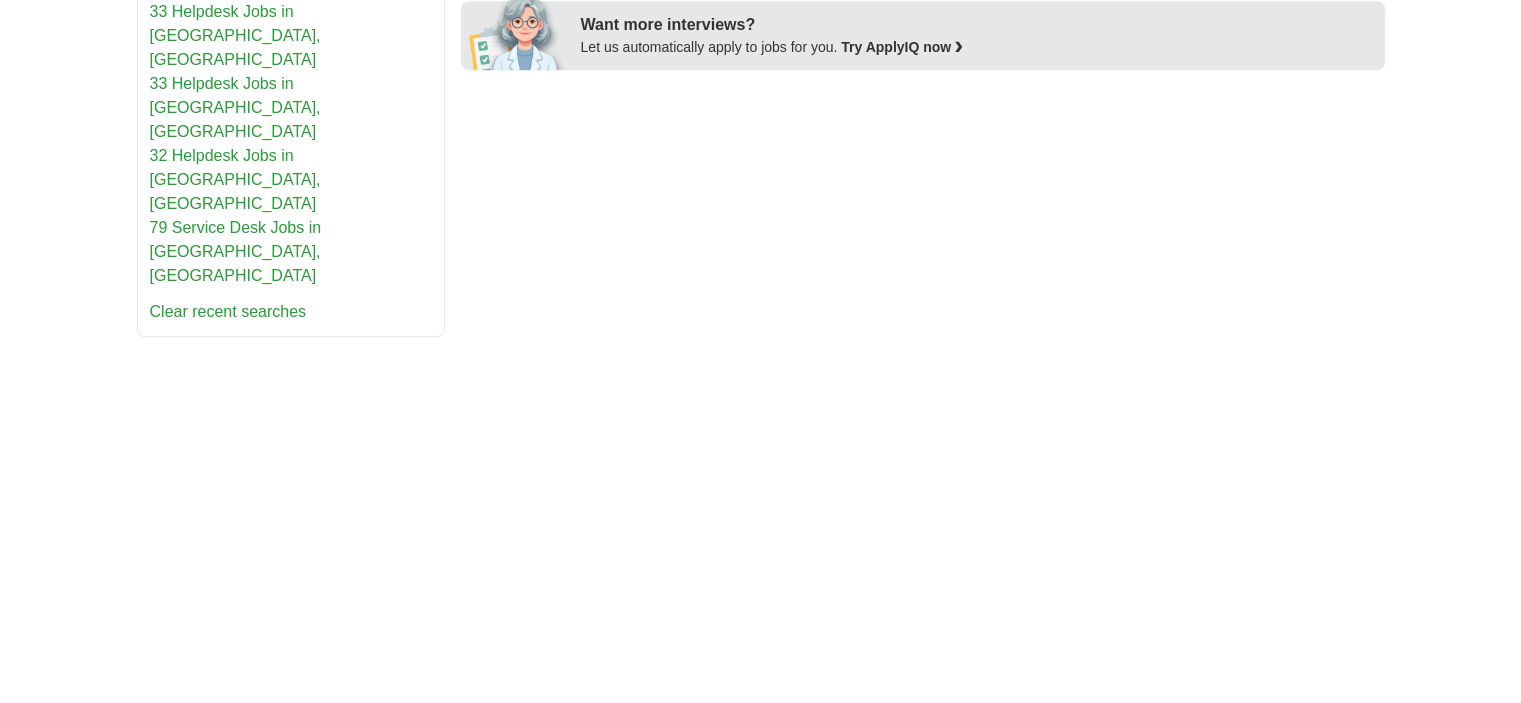 scroll, scrollTop: 951, scrollLeft: 0, axis: vertical 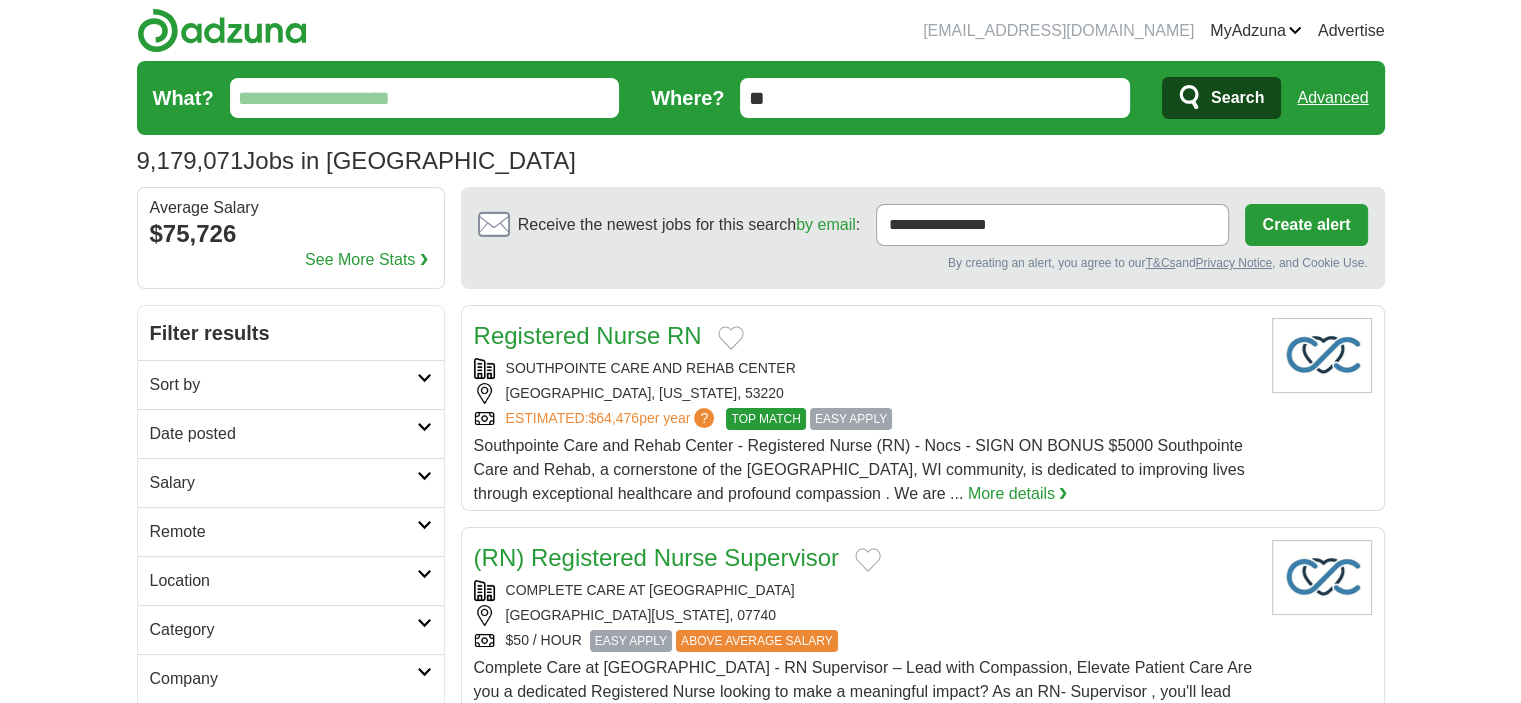 drag, startPoint x: 795, startPoint y: 95, endPoint x: 534, endPoint y: 116, distance: 261.84348 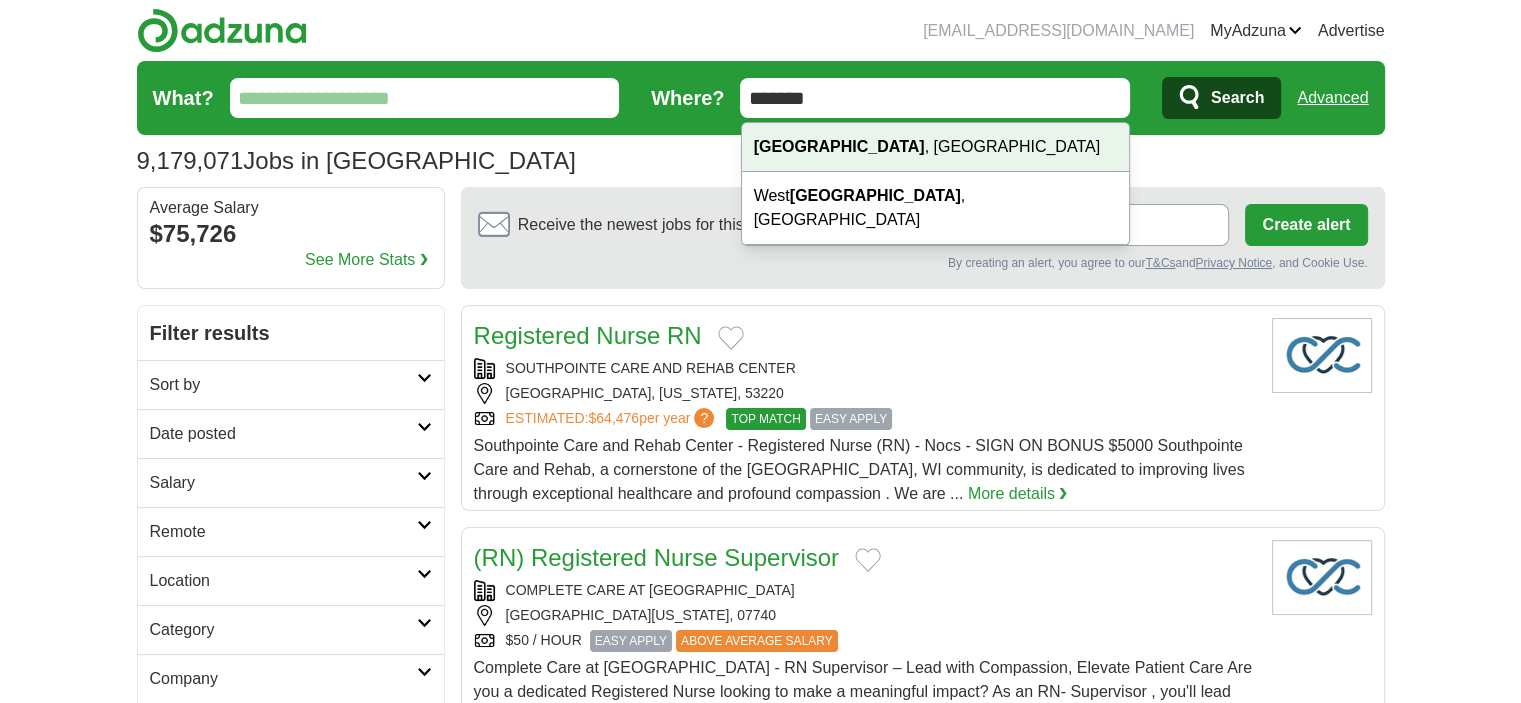 click on "Seattle , WA" at bounding box center (936, 147) 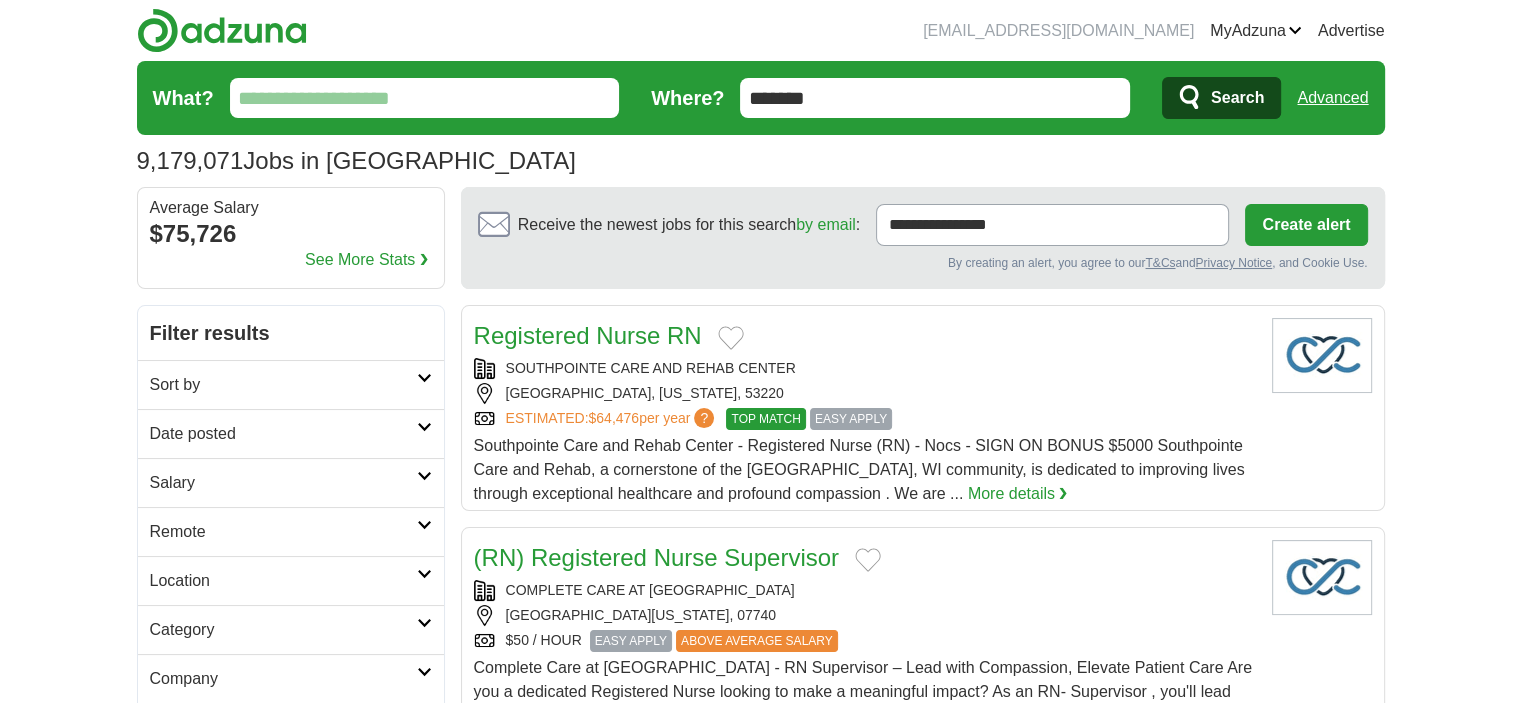 type on "**********" 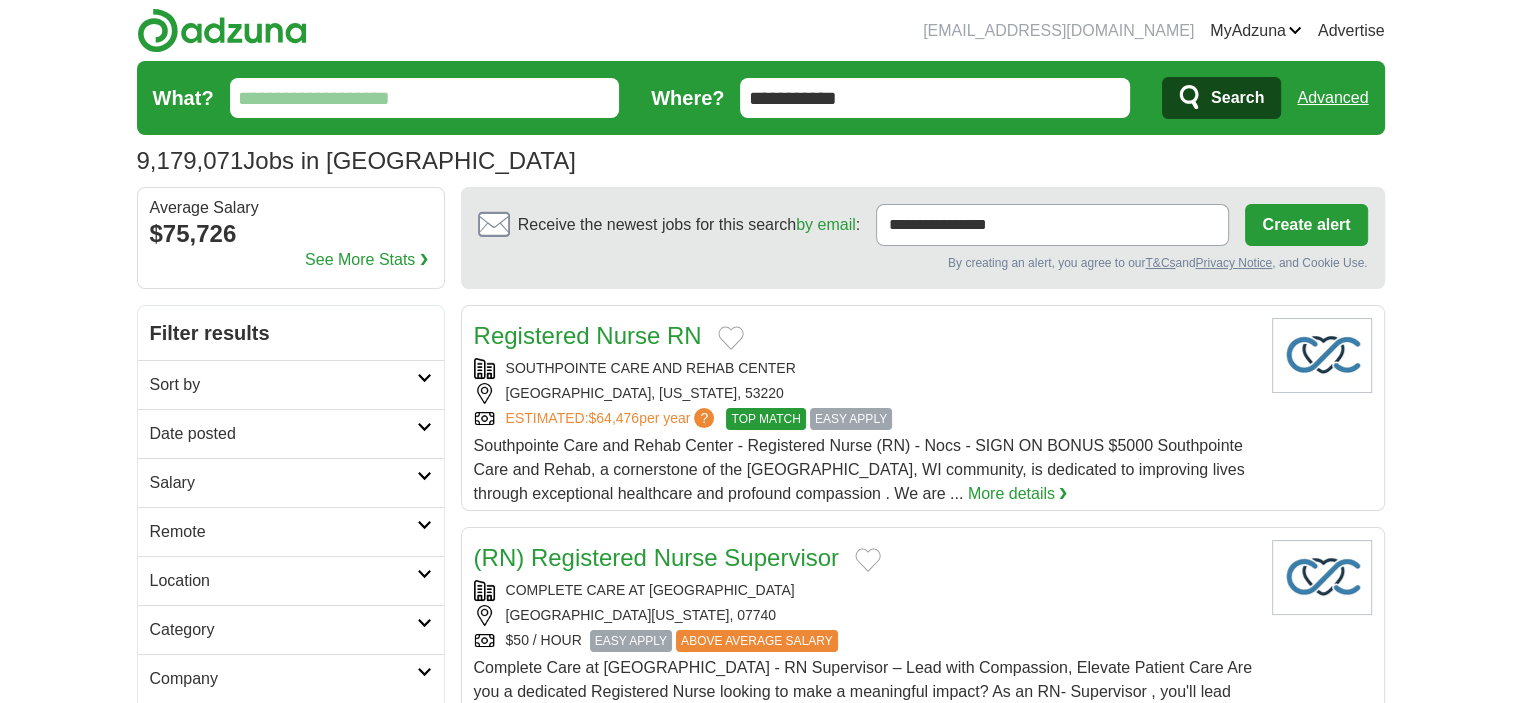 click on "Search" at bounding box center (1237, 98) 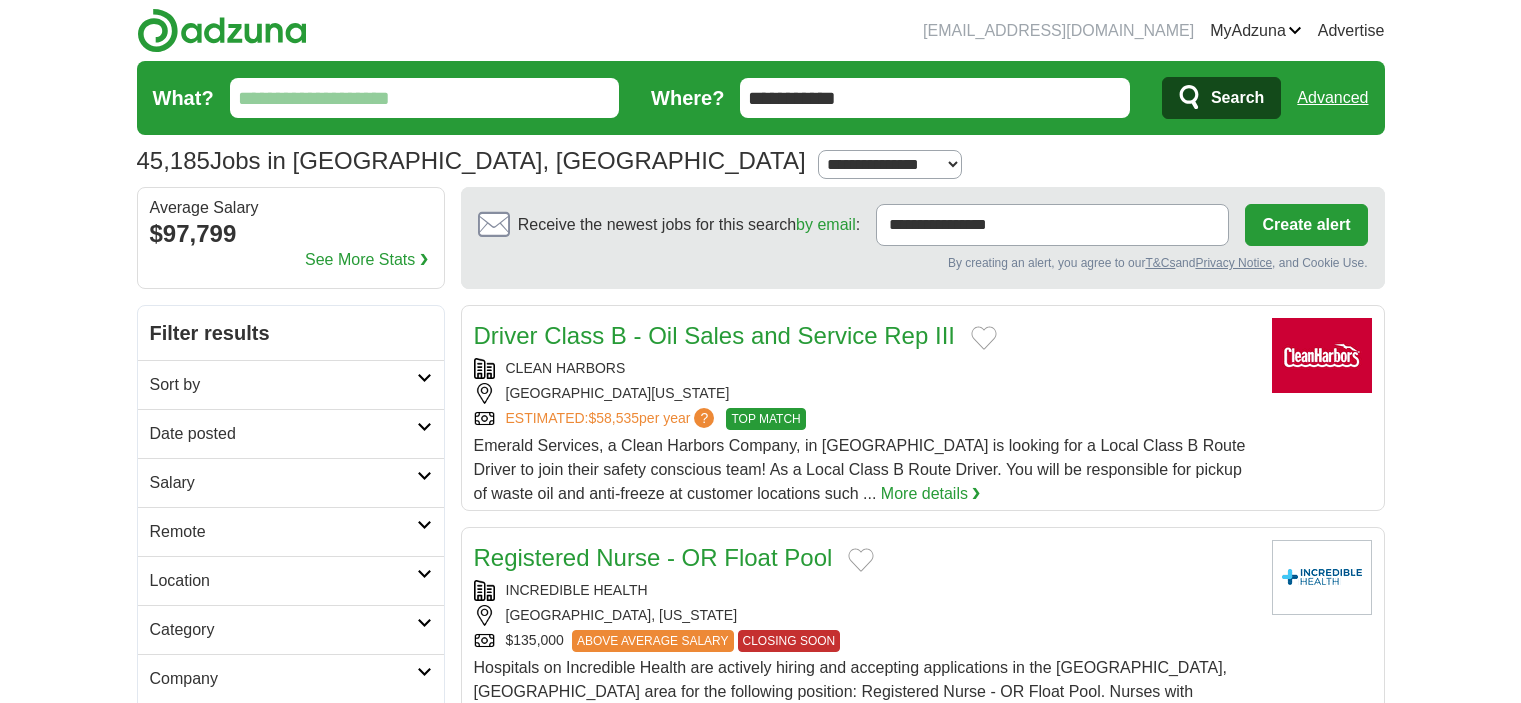 scroll, scrollTop: 0, scrollLeft: 0, axis: both 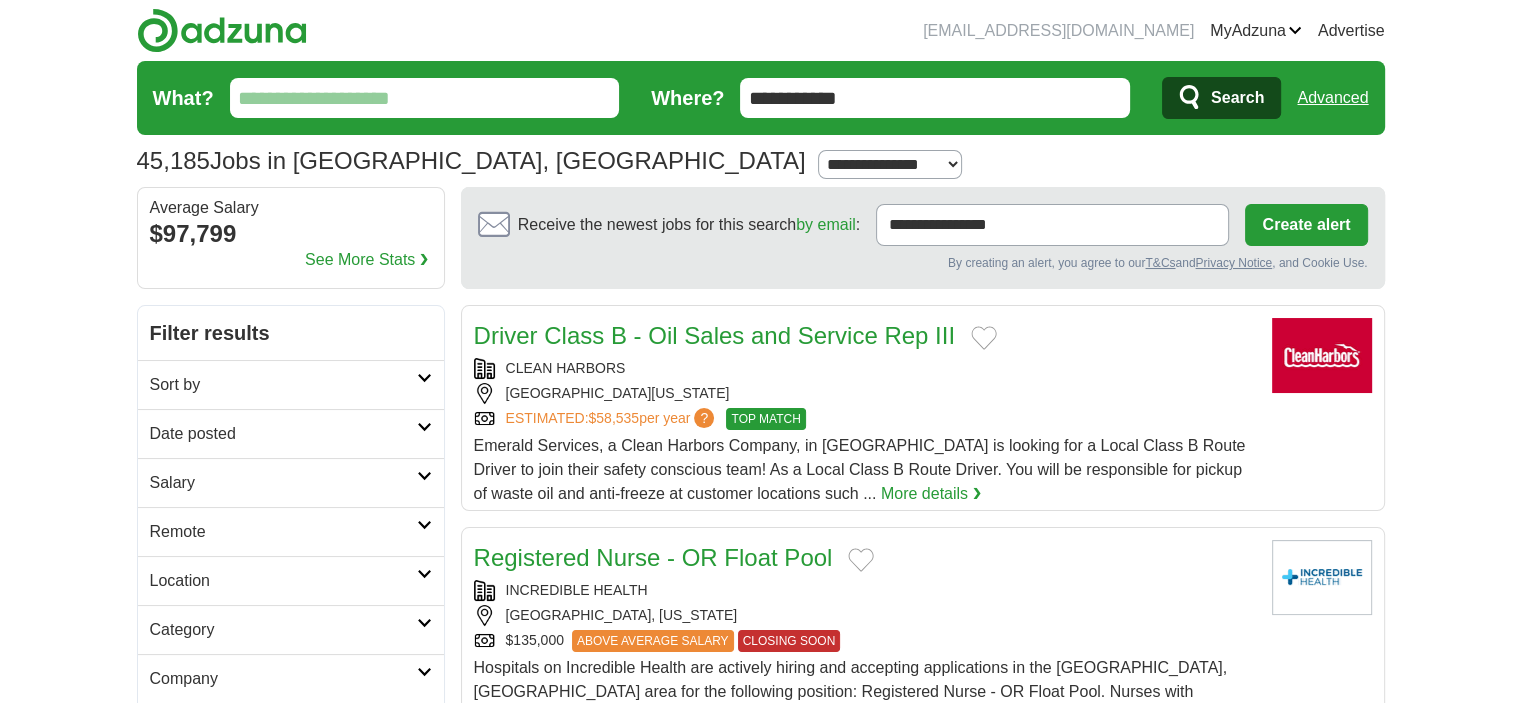 click on "What?" at bounding box center [425, 98] 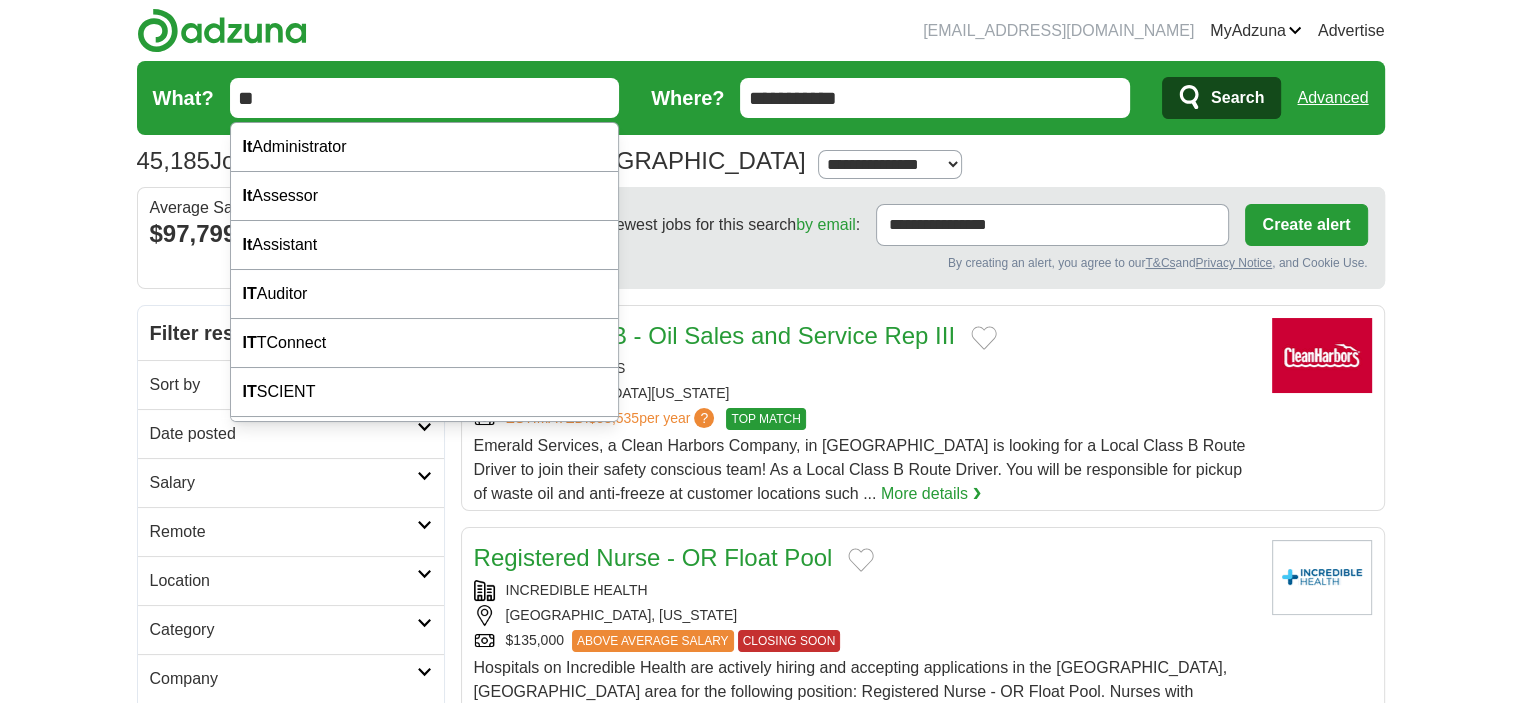 type on "**" 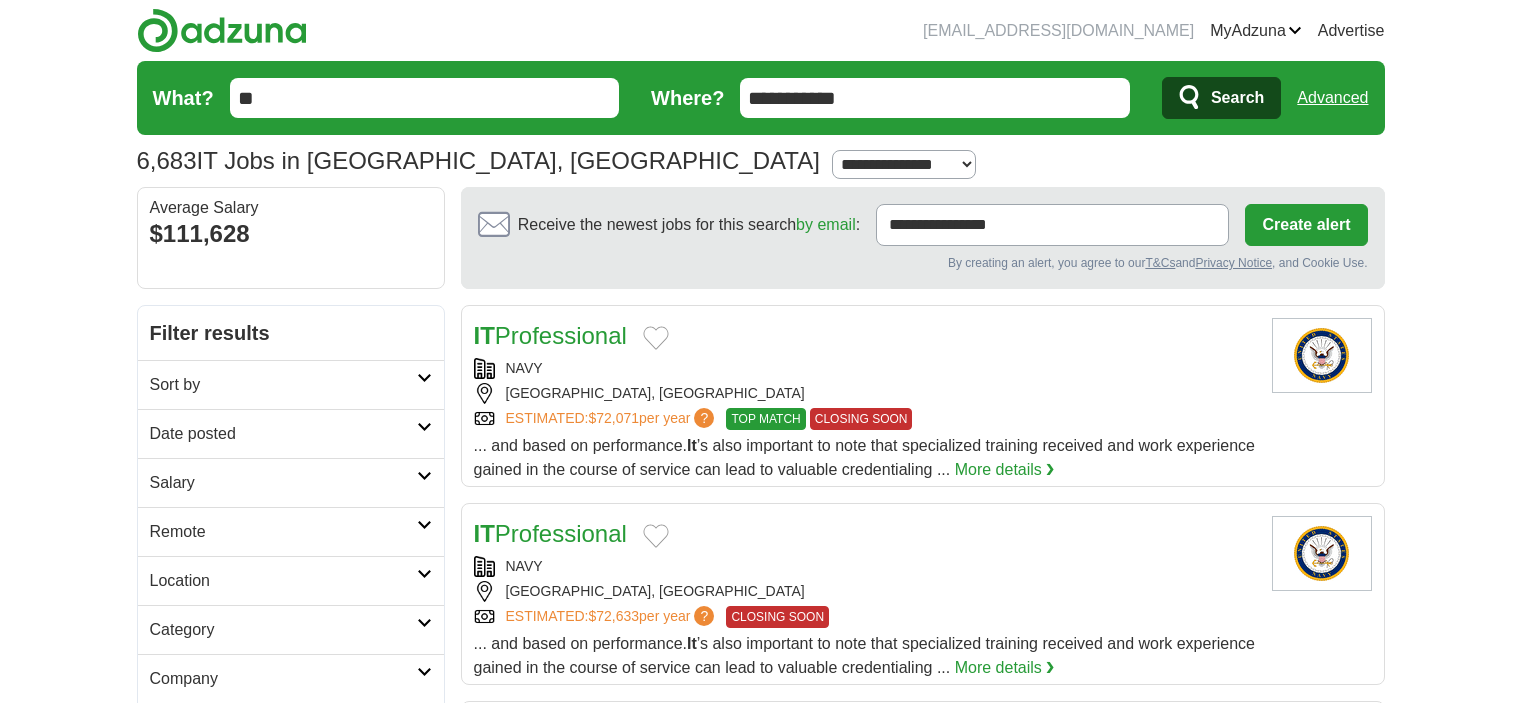 scroll, scrollTop: 0, scrollLeft: 0, axis: both 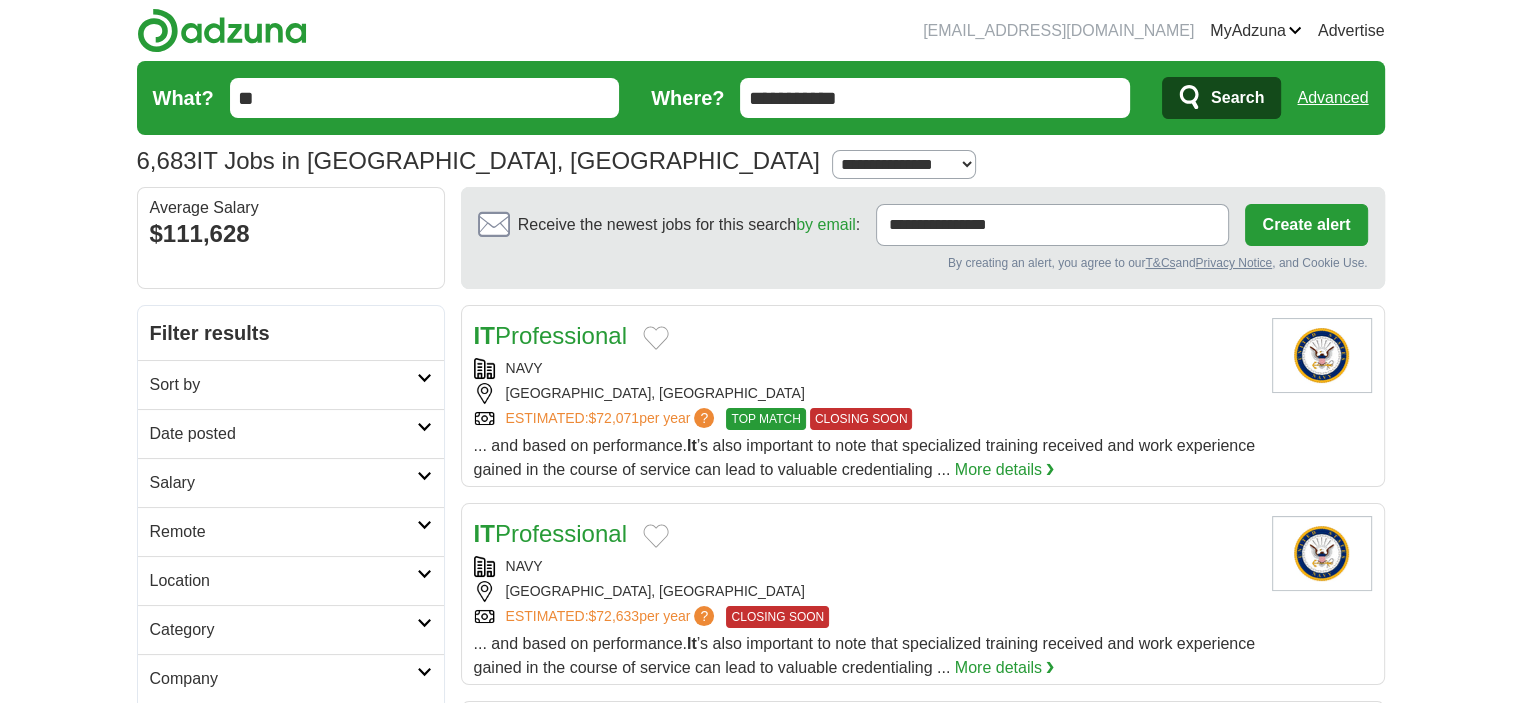 click on "**" at bounding box center (425, 98) 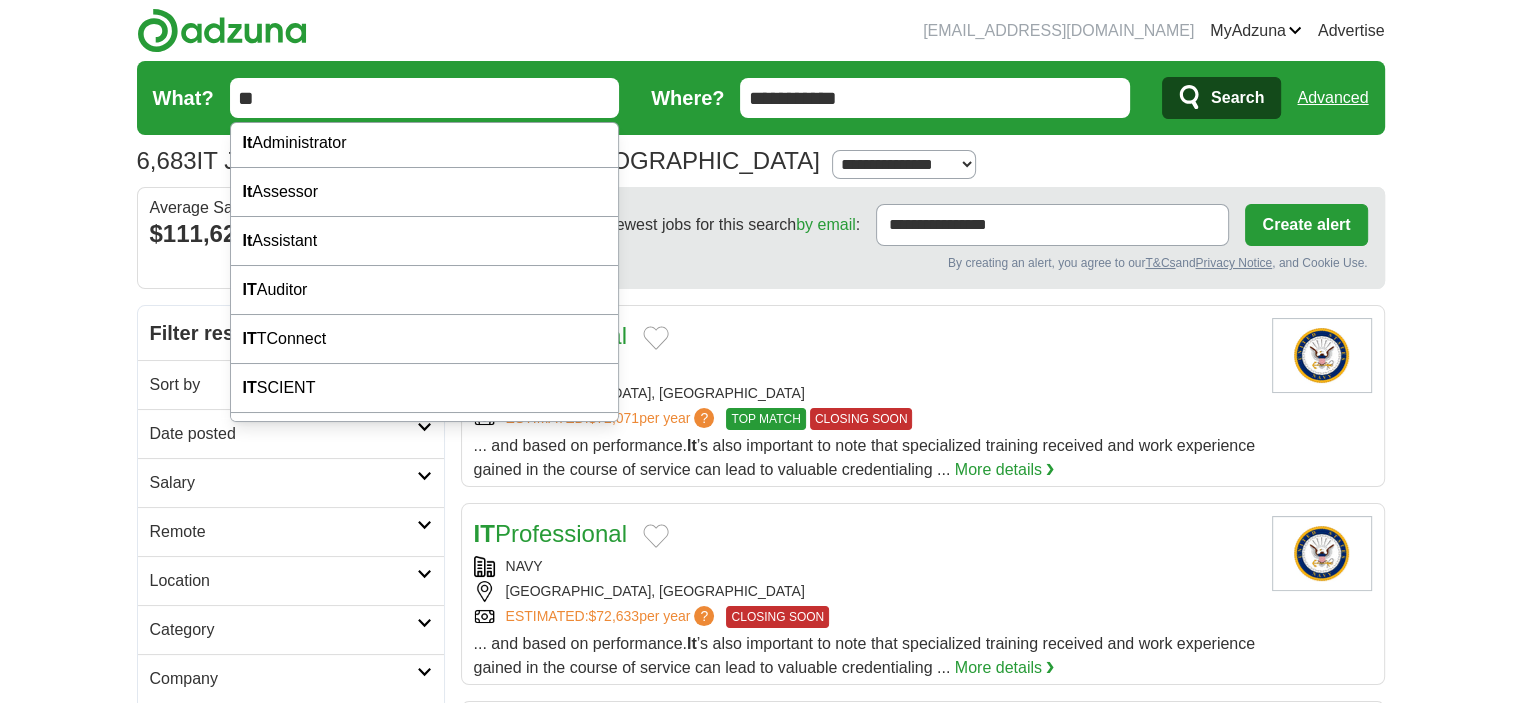 scroll, scrollTop: 0, scrollLeft: 0, axis: both 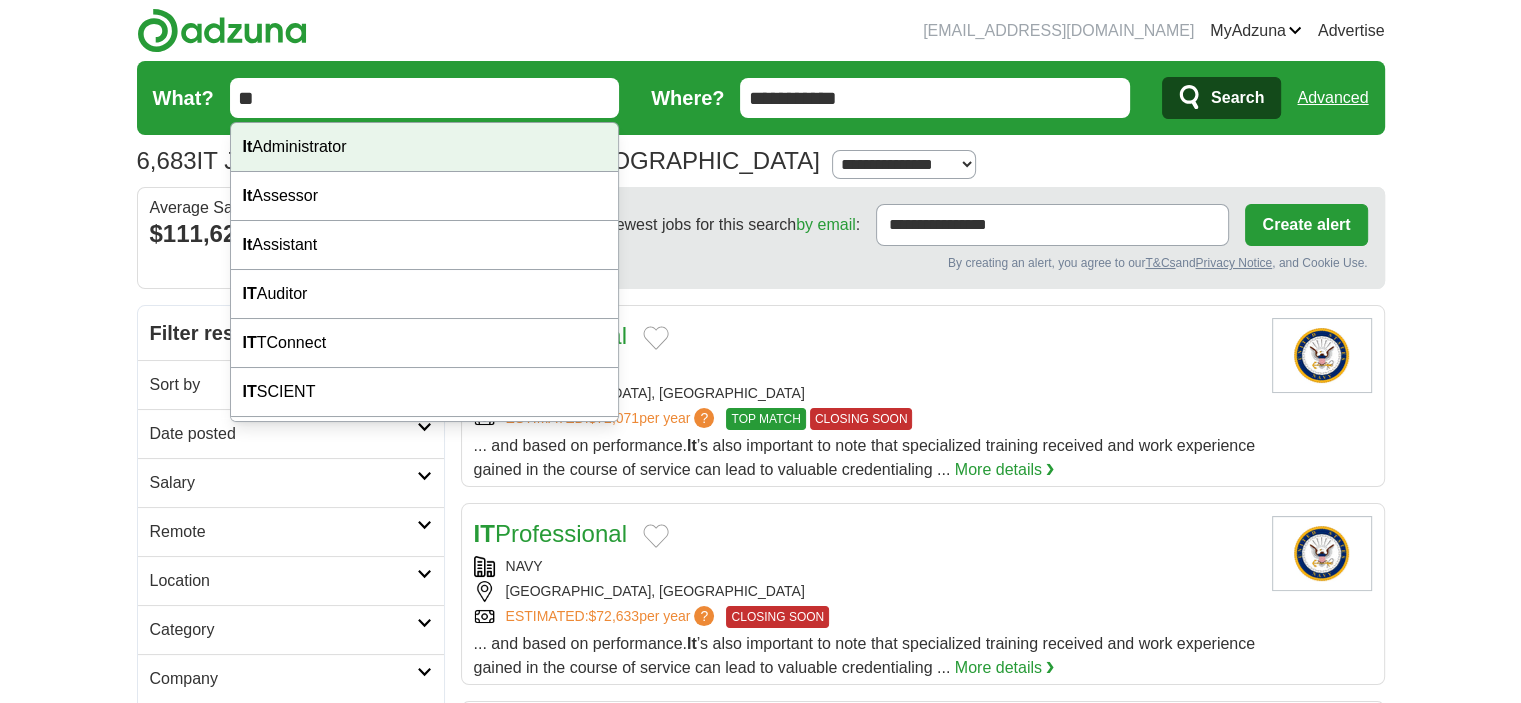 click on "It  Administrator" at bounding box center (425, 147) 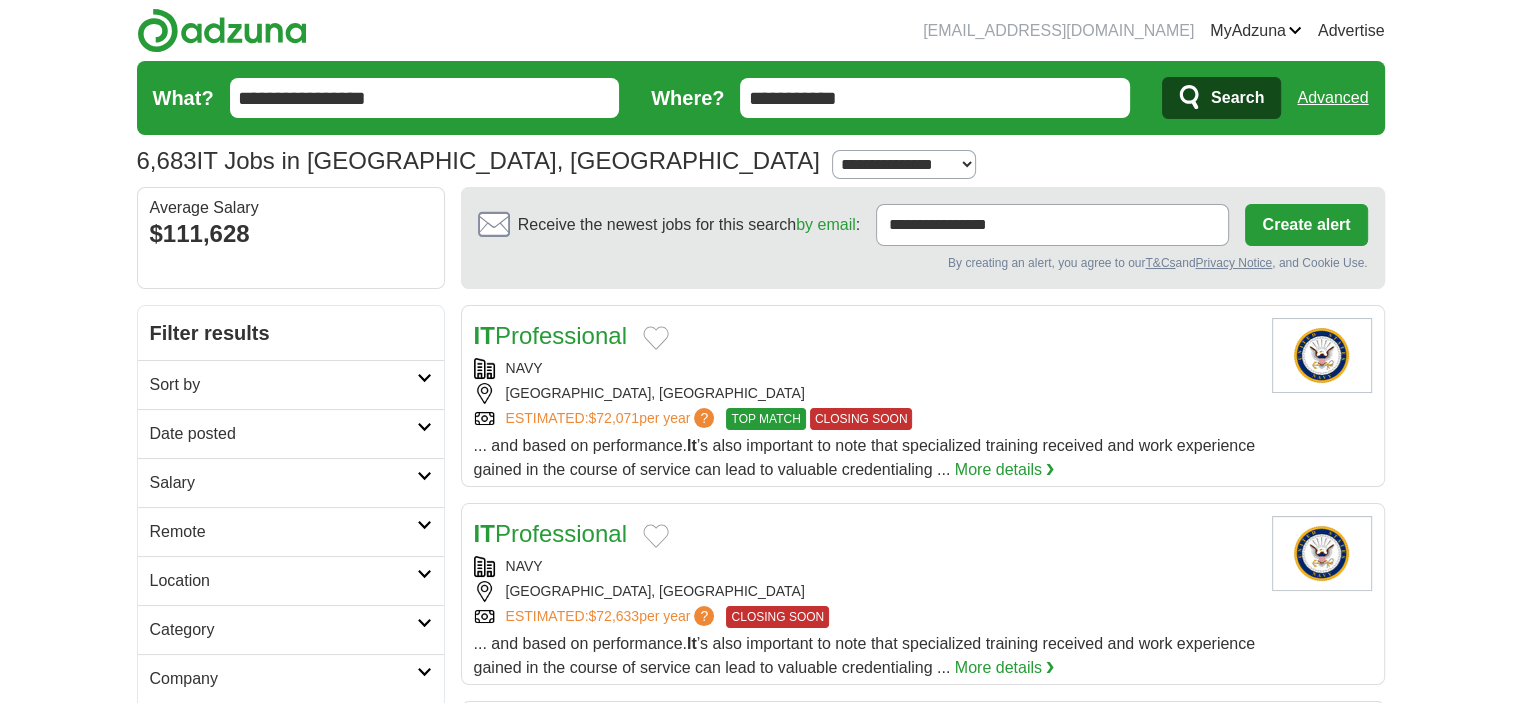 click on "Search" at bounding box center [1237, 98] 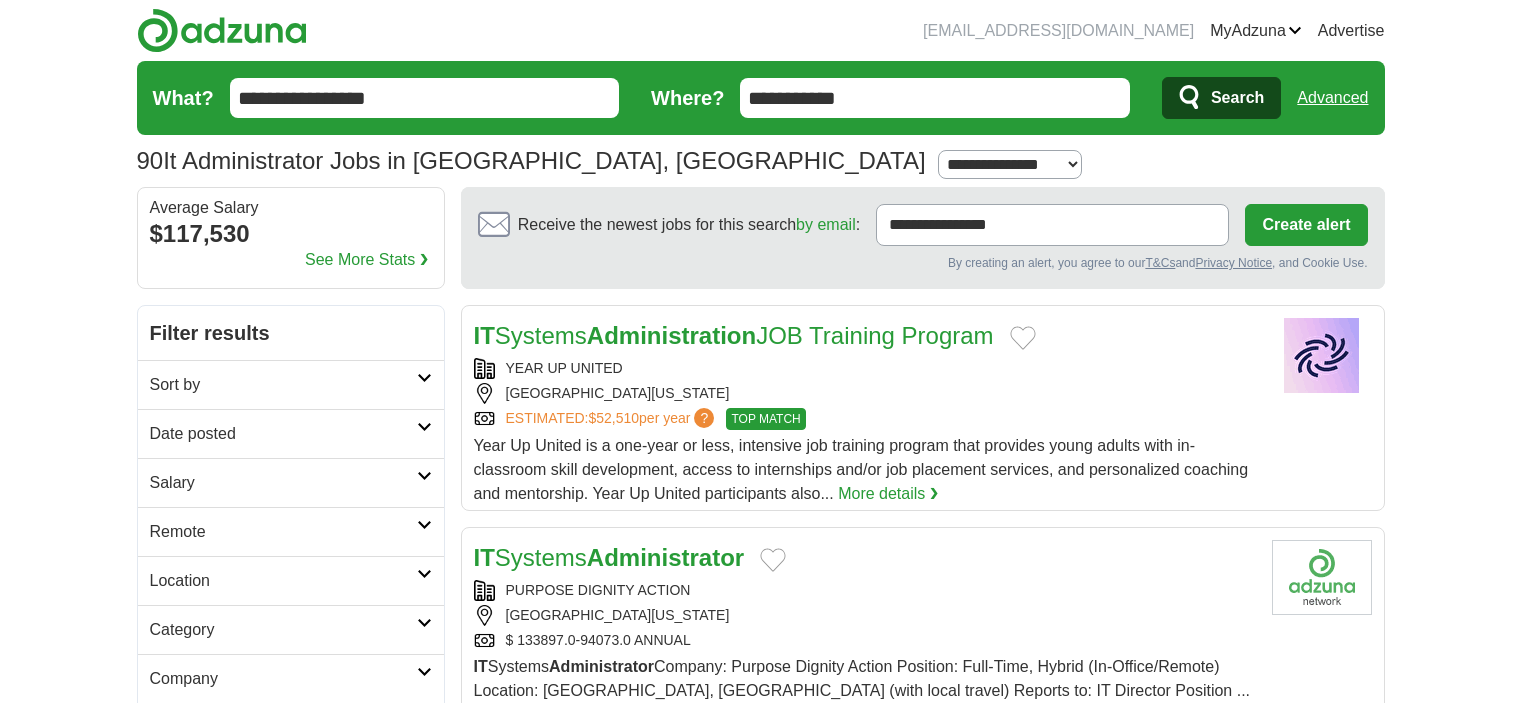 scroll, scrollTop: 0, scrollLeft: 0, axis: both 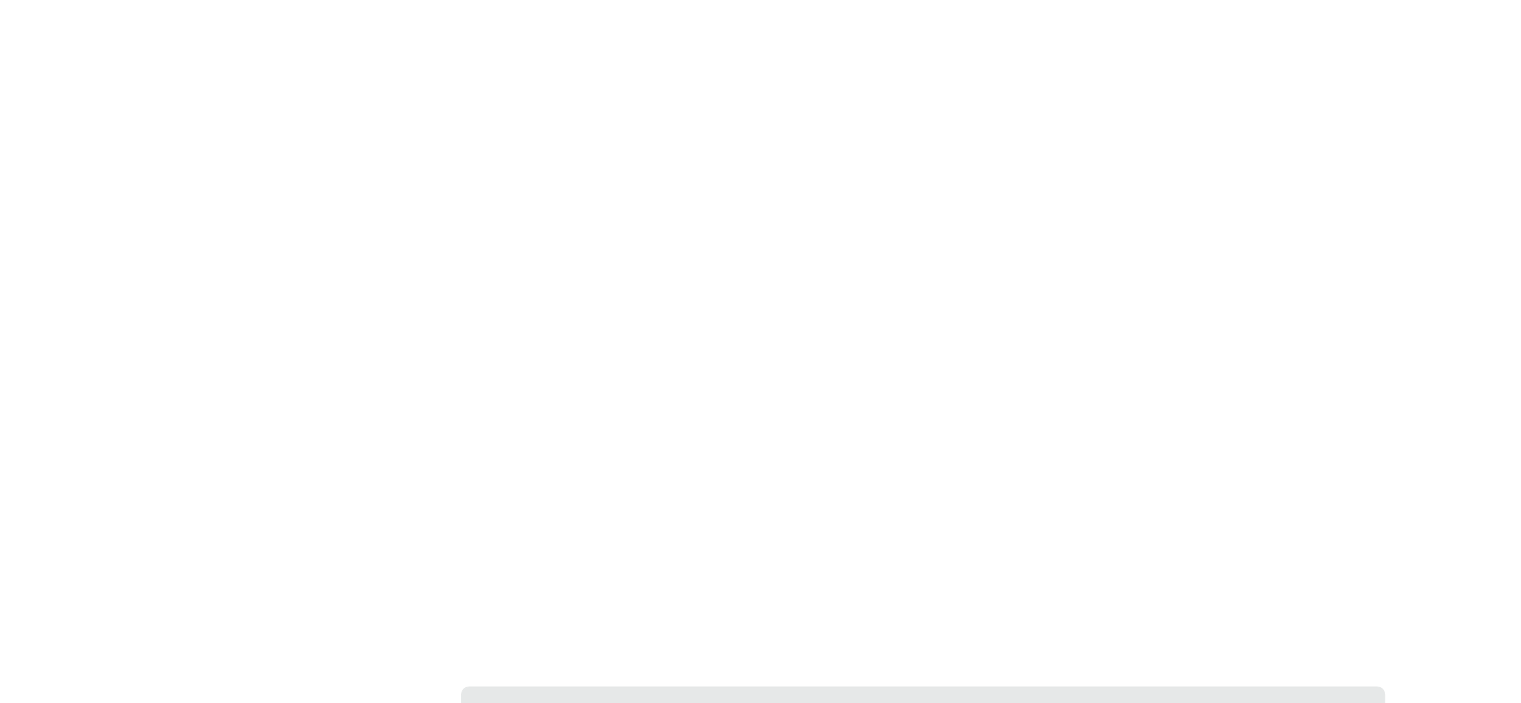 drag, startPoint x: 1528, startPoint y: 123, endPoint x: 1535, endPoint y: 678, distance: 555.0441 